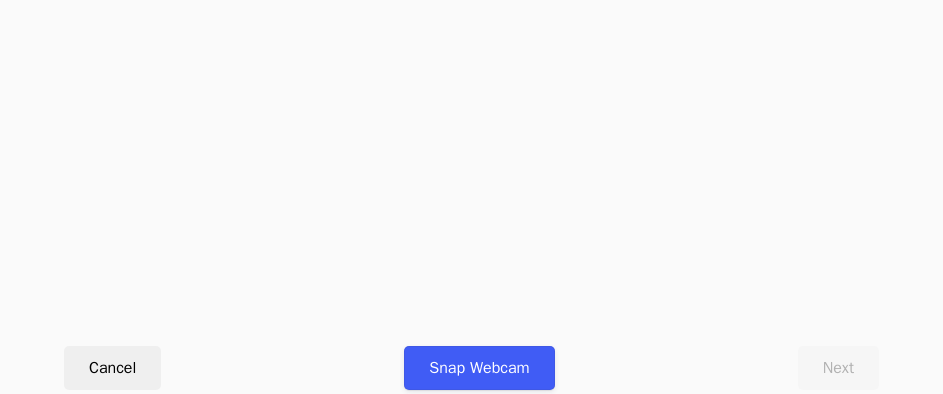 scroll, scrollTop: 912, scrollLeft: 0, axis: vertical 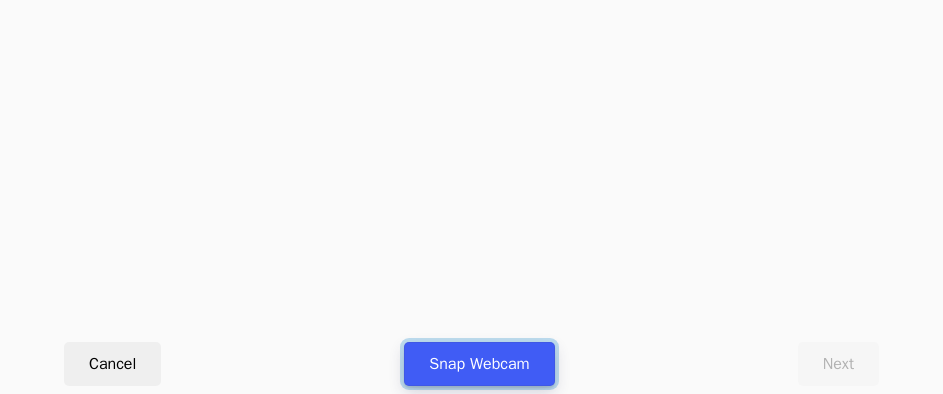 click on "Snap Webcam" at bounding box center (479, 364) 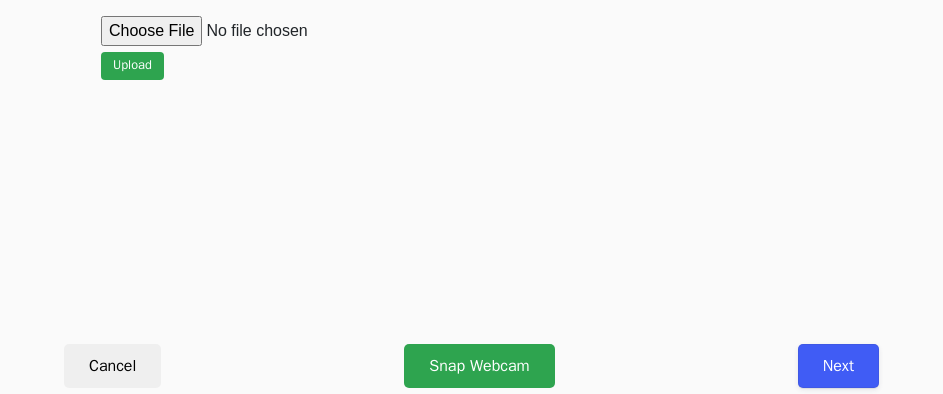 scroll, scrollTop: 912, scrollLeft: 0, axis: vertical 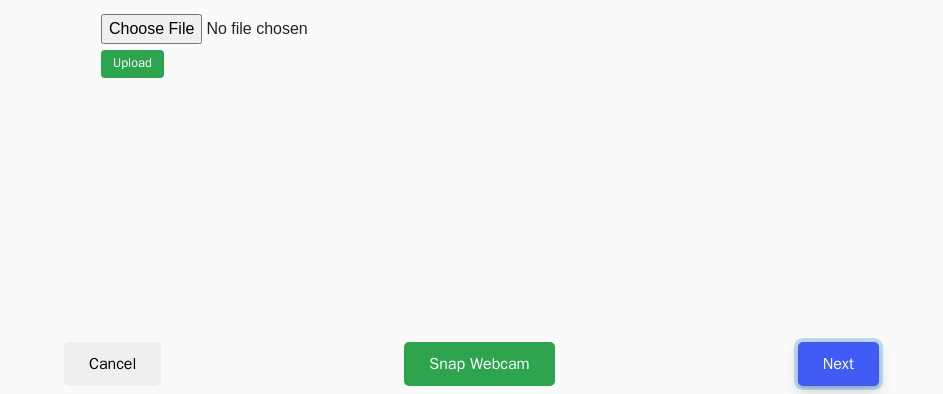 click on "Next" at bounding box center [838, 364] 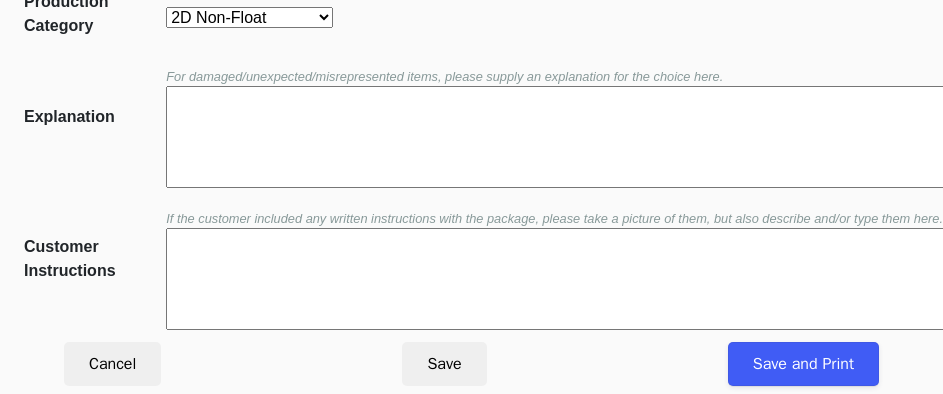 scroll, scrollTop: 452, scrollLeft: 0, axis: vertical 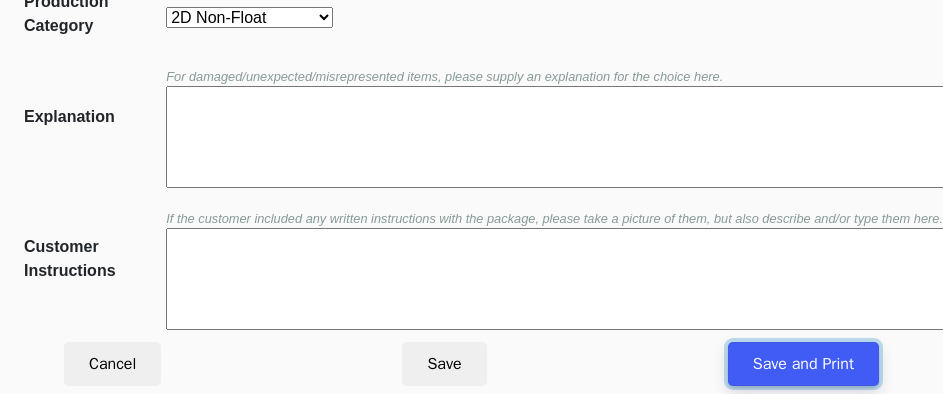 click on "Save and Print" at bounding box center (803, 364) 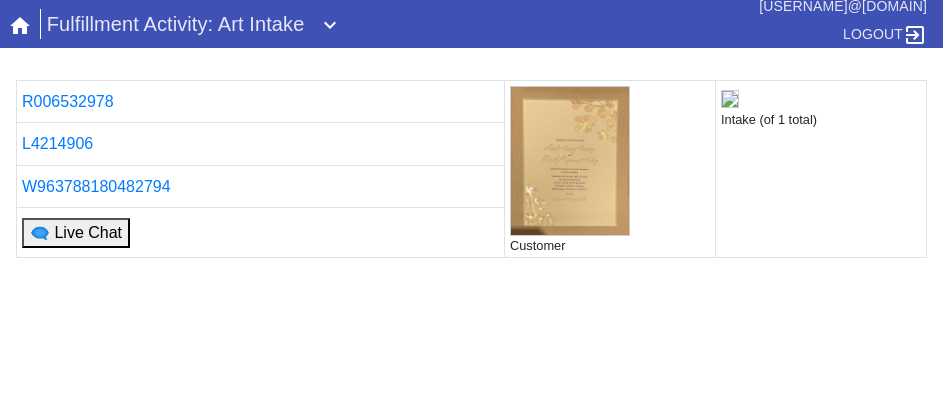 scroll, scrollTop: 0, scrollLeft: 0, axis: both 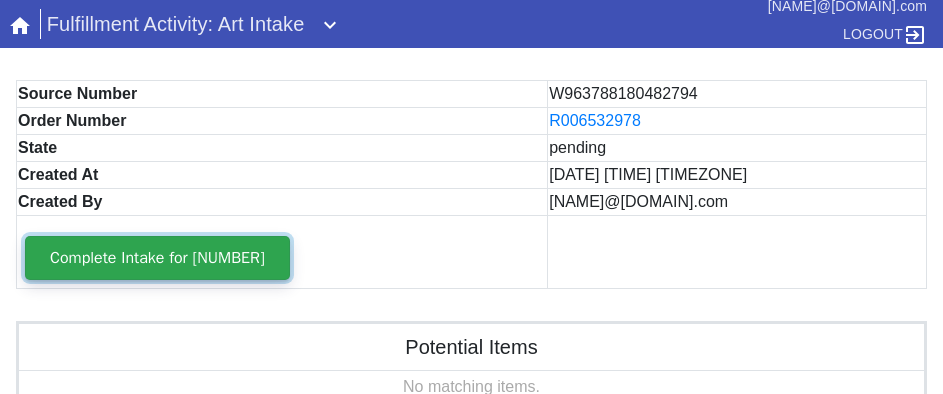 click on "Complete Intake for W963788180482794" at bounding box center (157, 258) 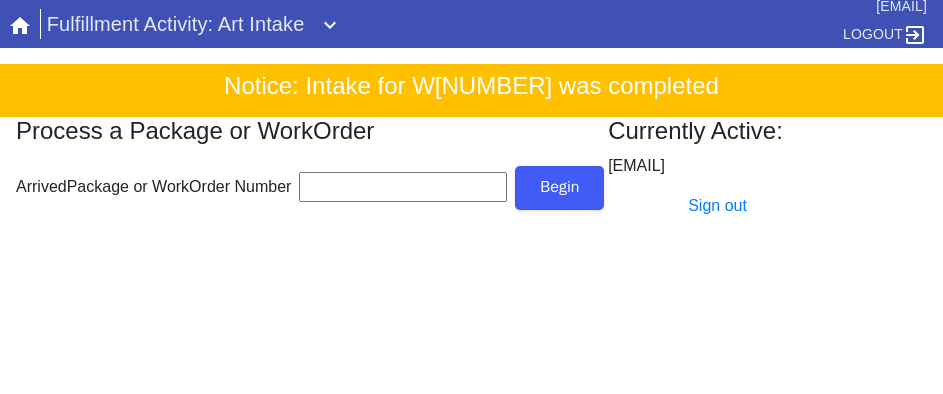 scroll, scrollTop: 0, scrollLeft: 0, axis: both 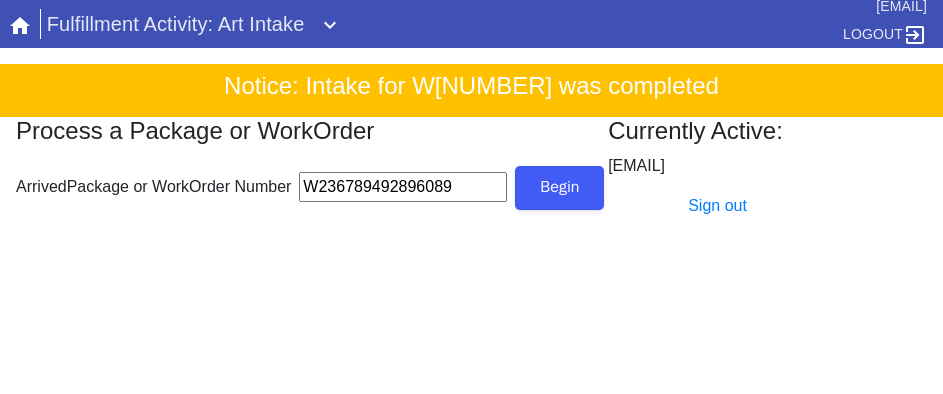 type on "W236789492896089" 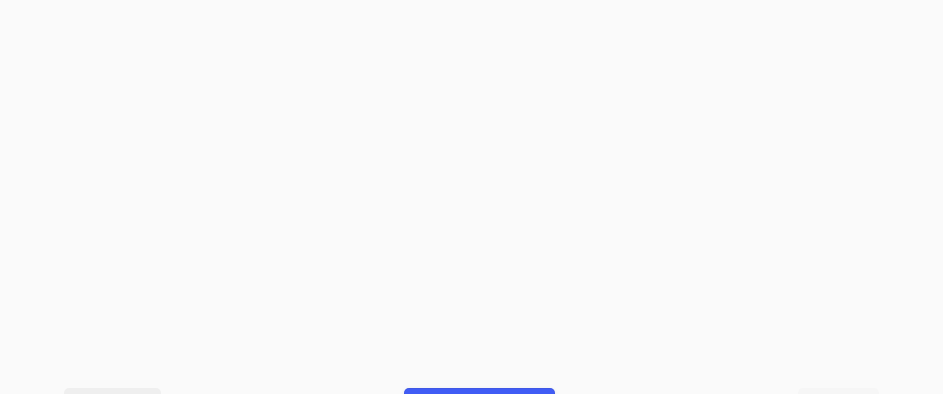 scroll, scrollTop: 912, scrollLeft: 0, axis: vertical 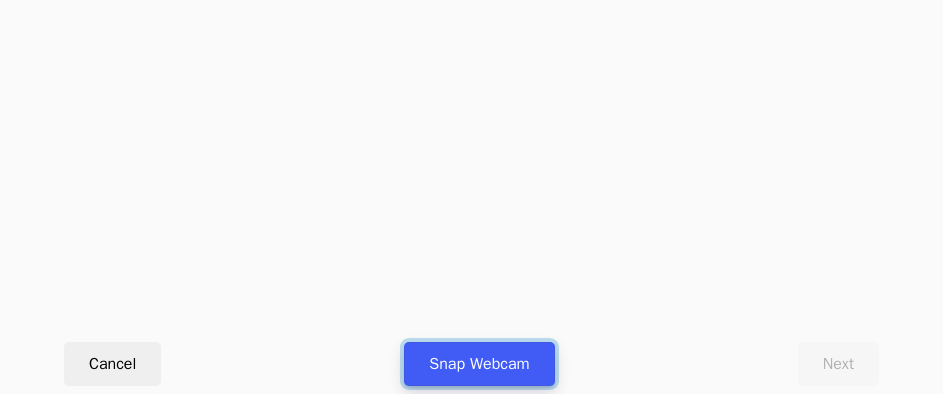 click on "Snap Webcam" at bounding box center (479, 364) 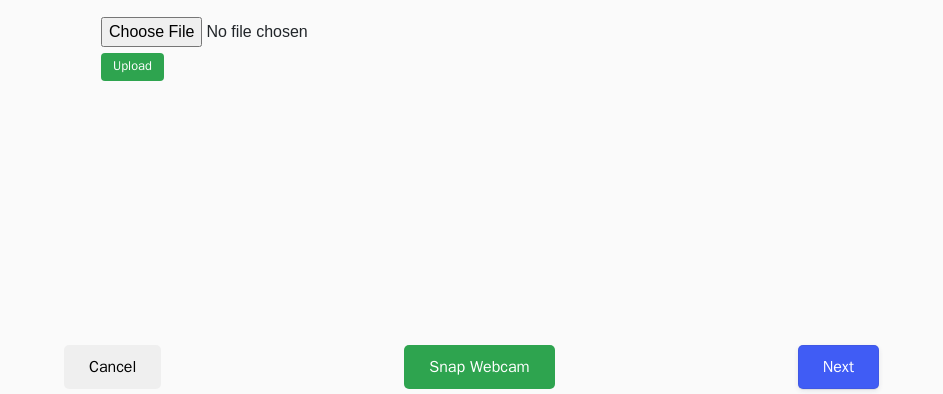 scroll, scrollTop: 912, scrollLeft: 0, axis: vertical 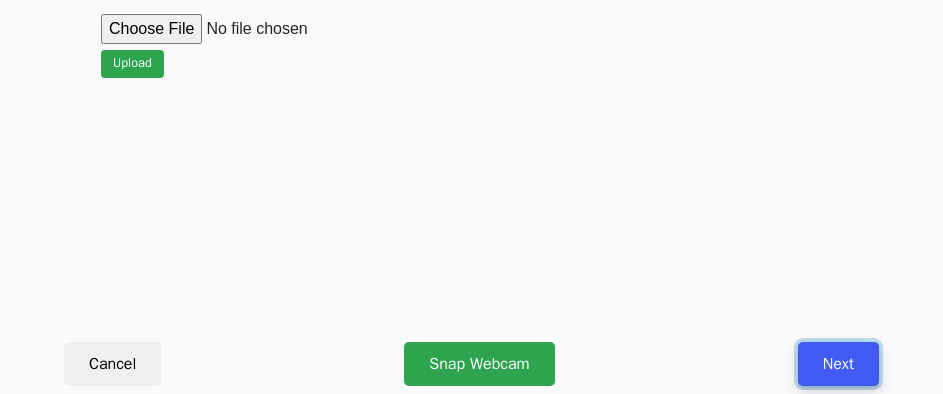 click on "Next" at bounding box center (838, 364) 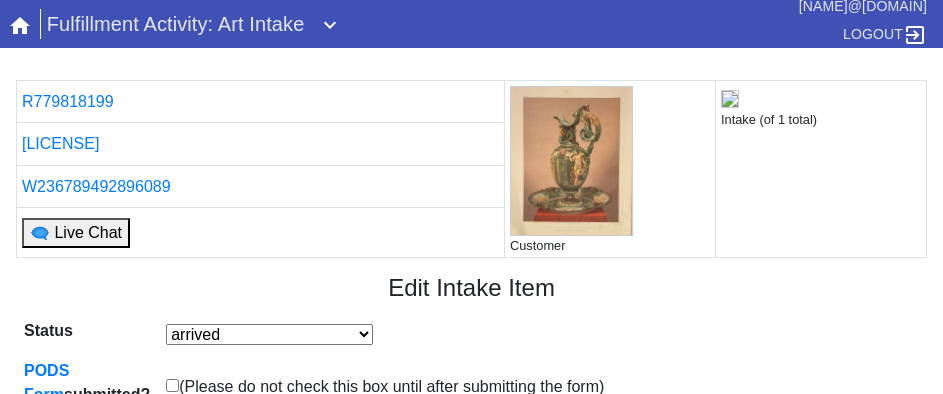 scroll, scrollTop: 452, scrollLeft: 0, axis: vertical 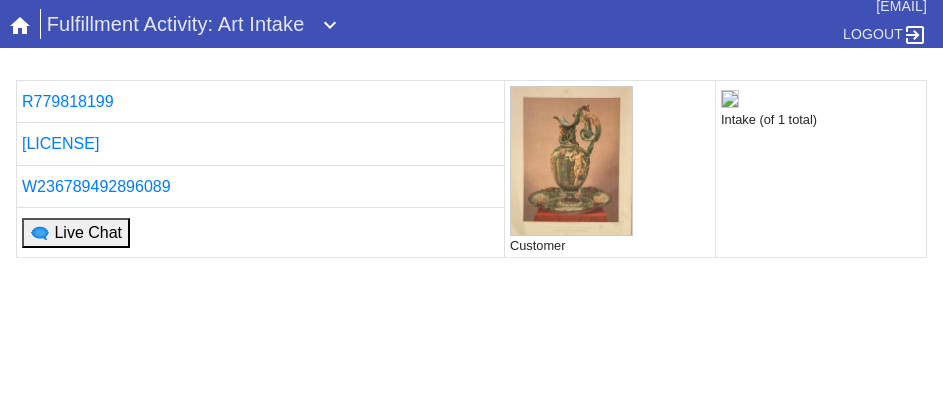click on "W236789492896089" at bounding box center (261, 186) 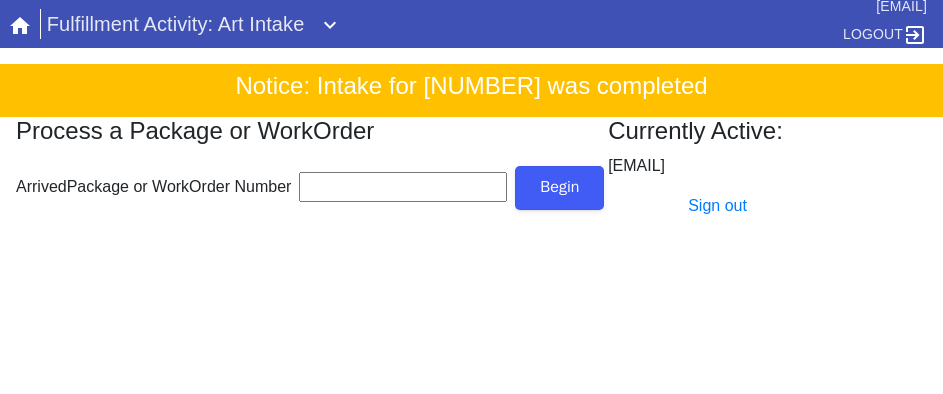 scroll, scrollTop: 0, scrollLeft: 0, axis: both 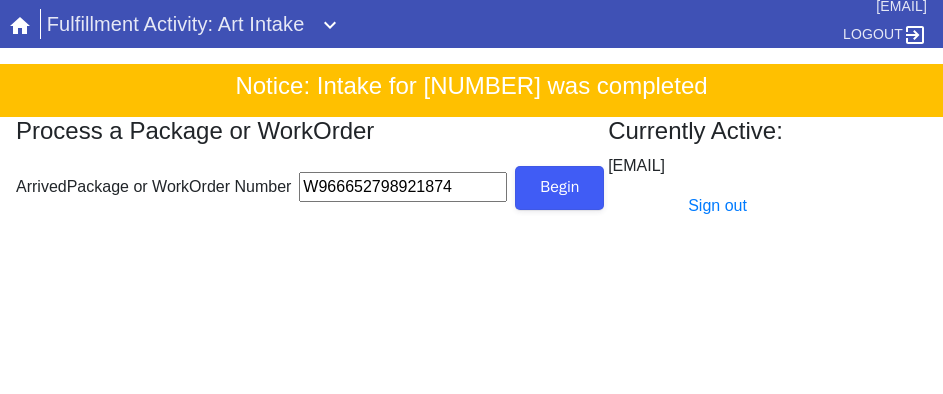 type on "W966652798921874" 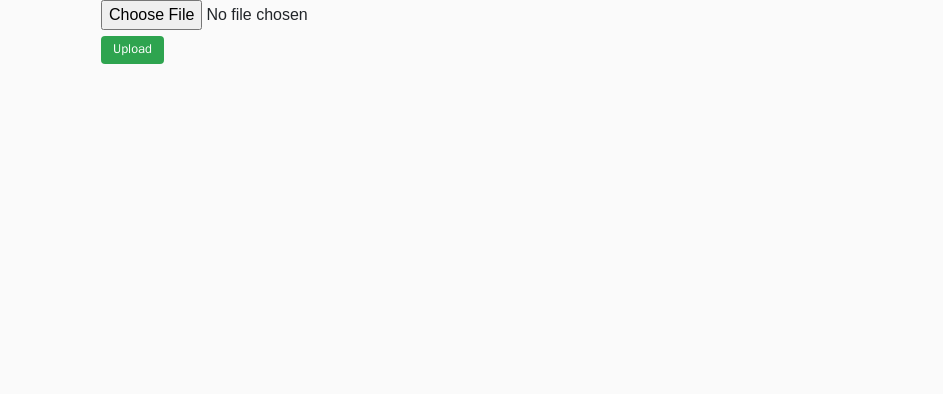 scroll, scrollTop: 912, scrollLeft: 0, axis: vertical 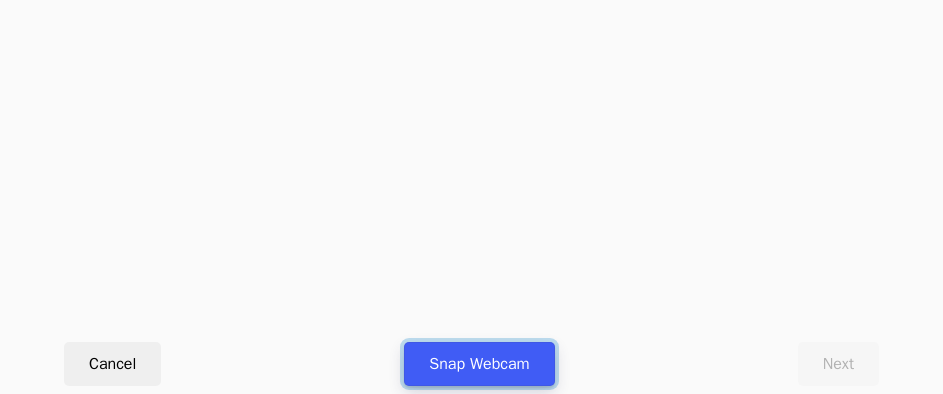 click on "Snap Webcam" at bounding box center (479, 364) 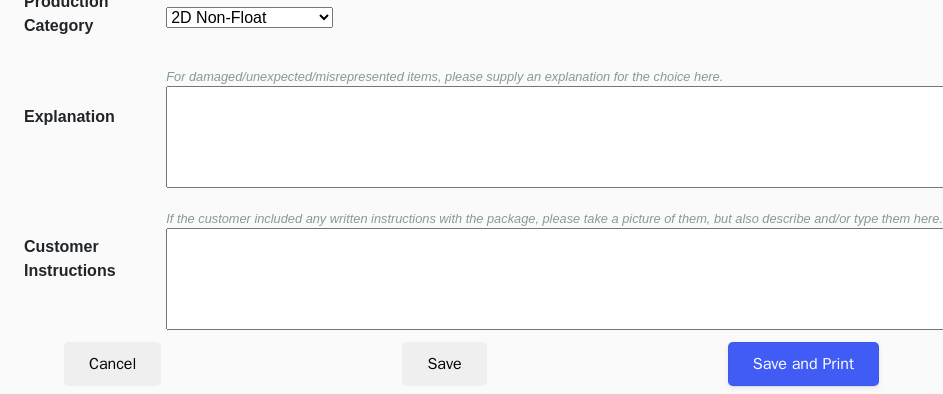scroll, scrollTop: 452, scrollLeft: 0, axis: vertical 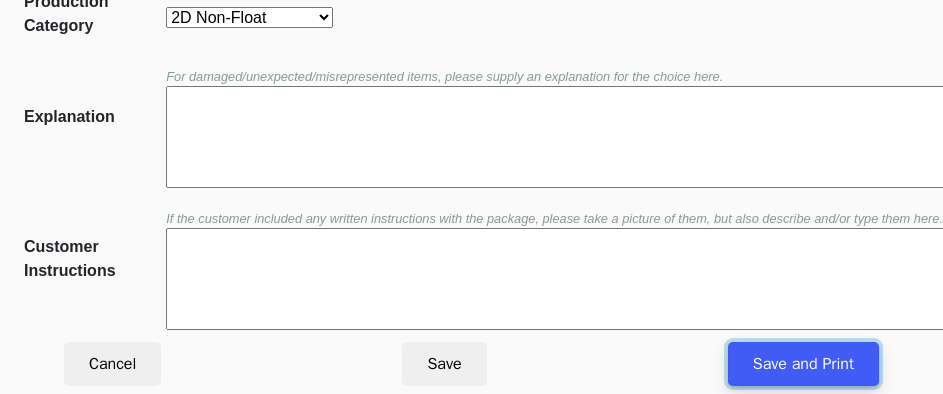 click on "Save and Print" at bounding box center [803, 364] 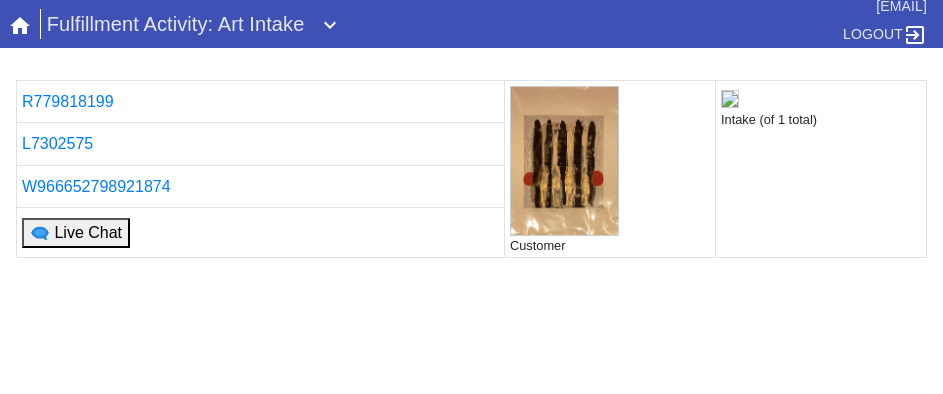 scroll, scrollTop: 0, scrollLeft: 0, axis: both 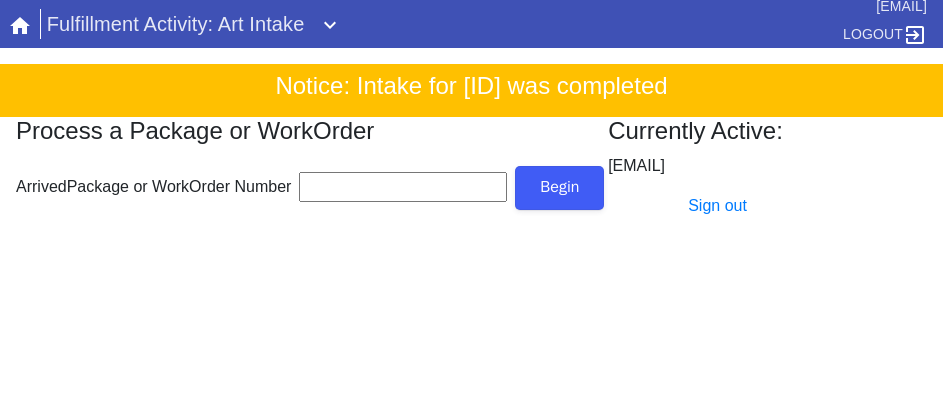 click on "ArrivedPackage or WorkOrder Number" at bounding box center [403, 187] 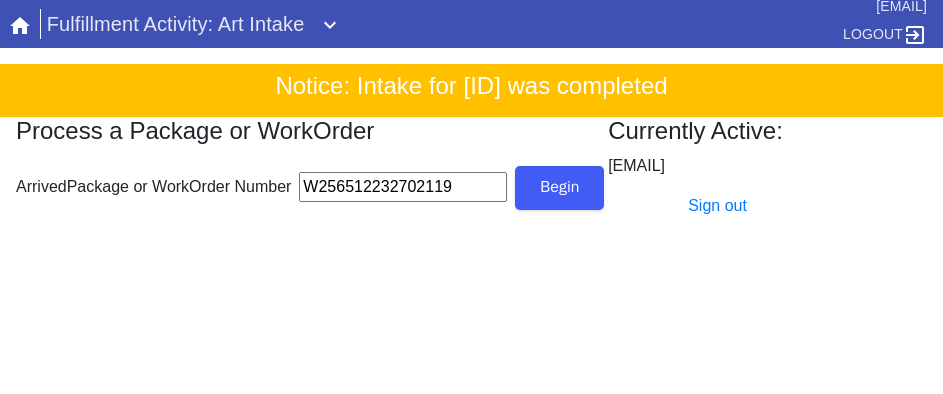 type on "W256512232702119" 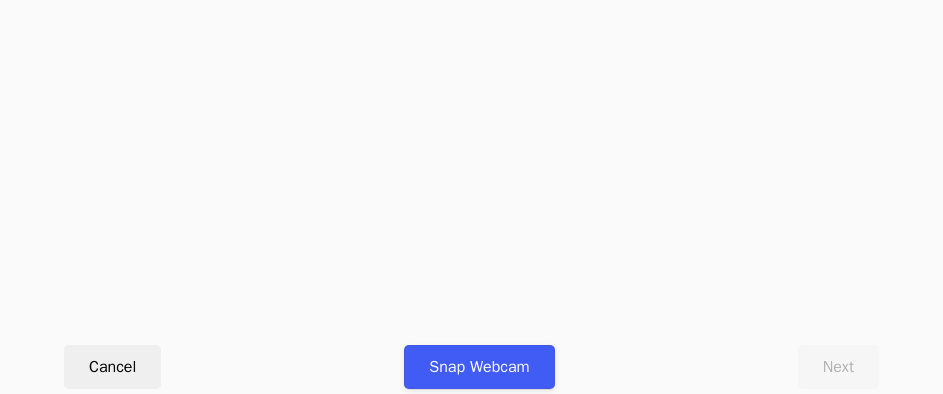 scroll, scrollTop: 912, scrollLeft: 0, axis: vertical 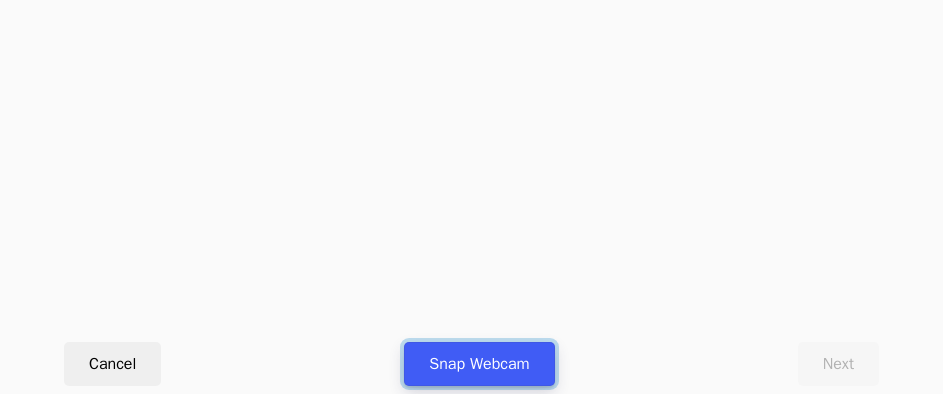 click on "Snap Webcam" at bounding box center [479, 364] 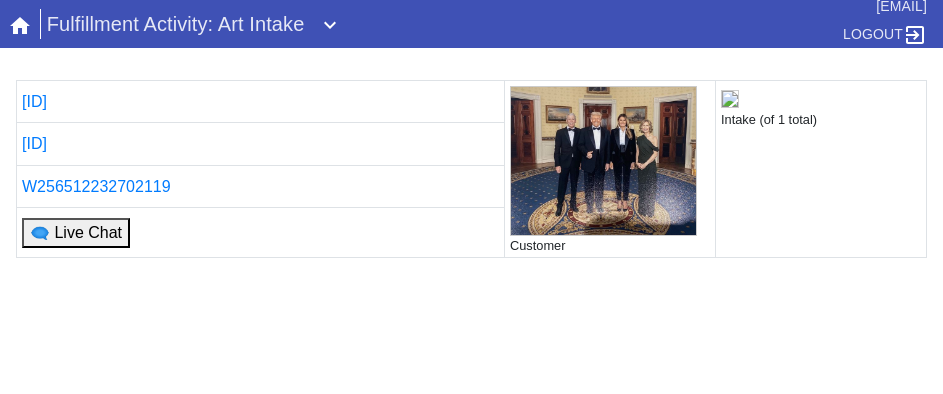 scroll, scrollTop: 900, scrollLeft: 0, axis: vertical 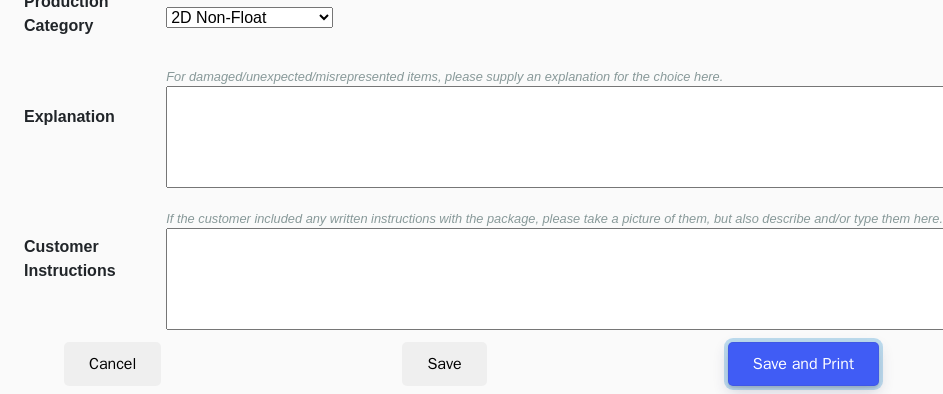 click on "Save and Print" at bounding box center (803, 364) 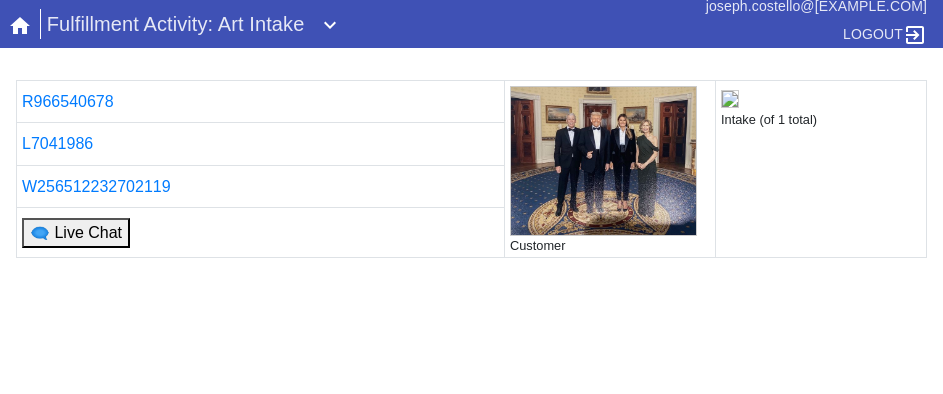 scroll, scrollTop: 0, scrollLeft: 0, axis: both 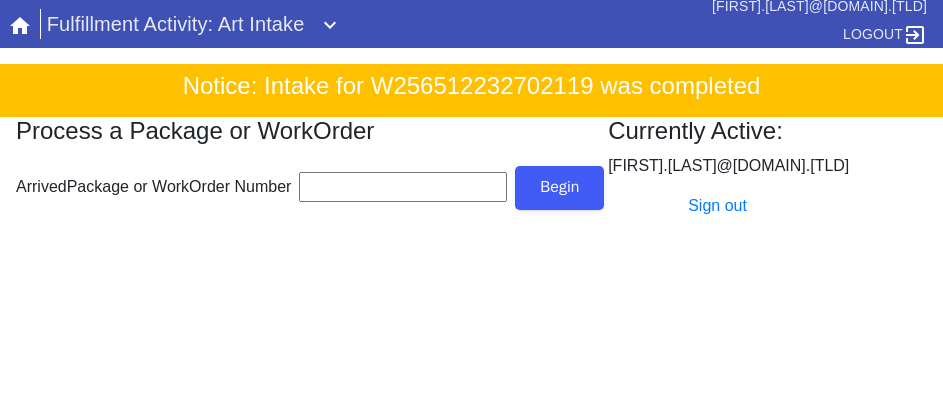 click on "ArrivedPackage or WorkOrder Number" at bounding box center (403, 187) 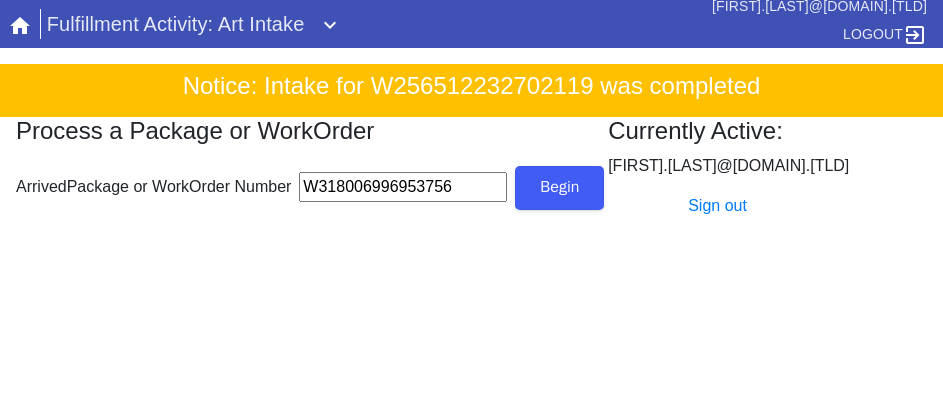 type on "W318006996953756" 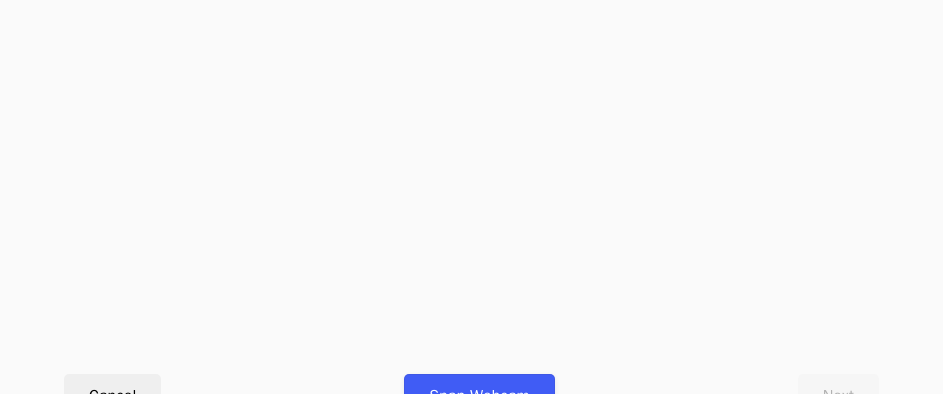 scroll, scrollTop: 900, scrollLeft: 0, axis: vertical 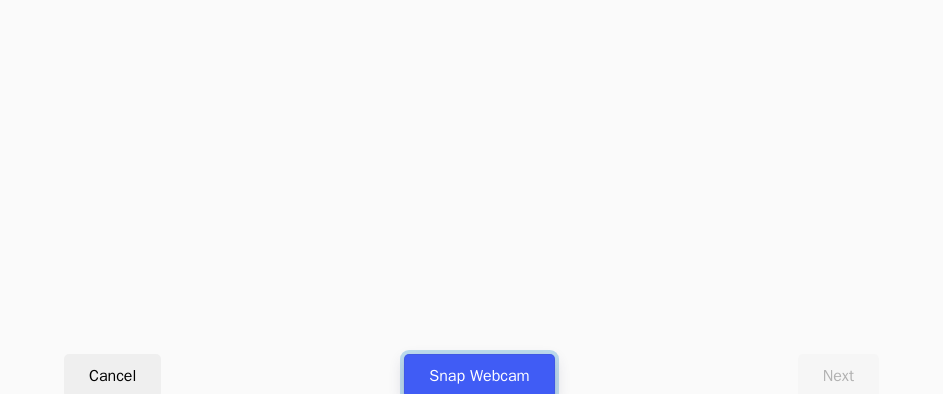 click on "Snap Webcam" at bounding box center [479, 376] 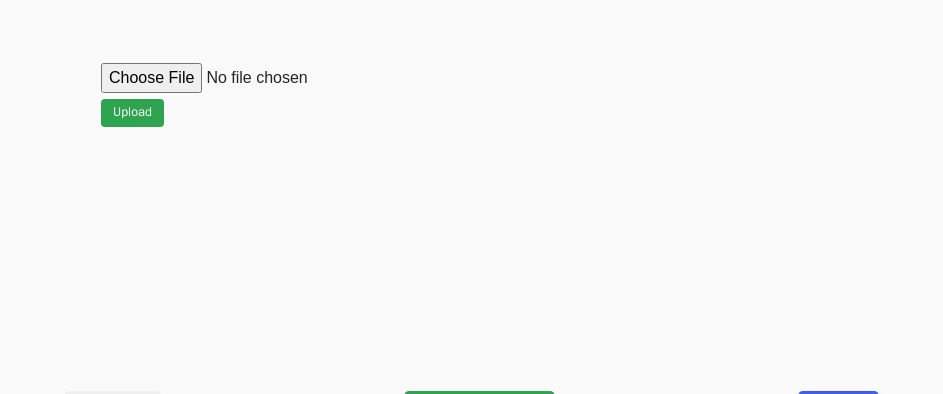 scroll, scrollTop: 912, scrollLeft: 0, axis: vertical 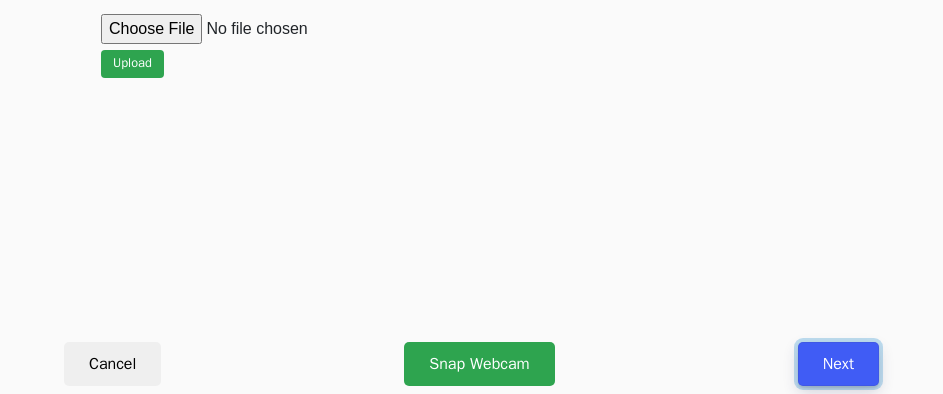 click on "Next" at bounding box center [838, 364] 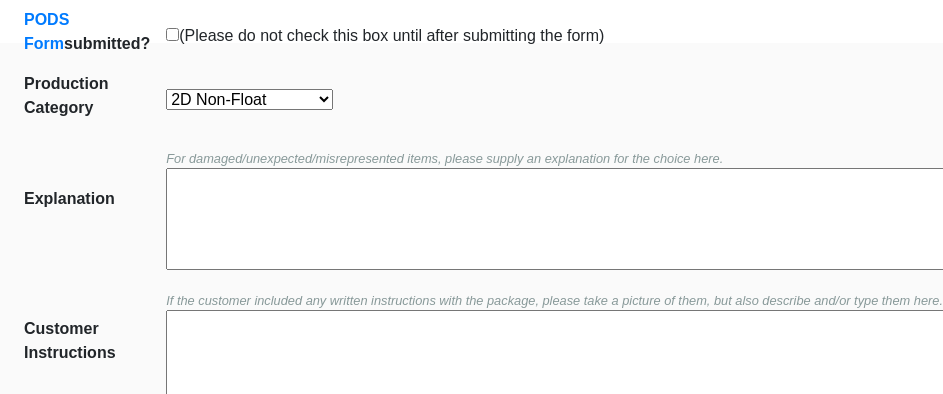 scroll, scrollTop: 452, scrollLeft: 0, axis: vertical 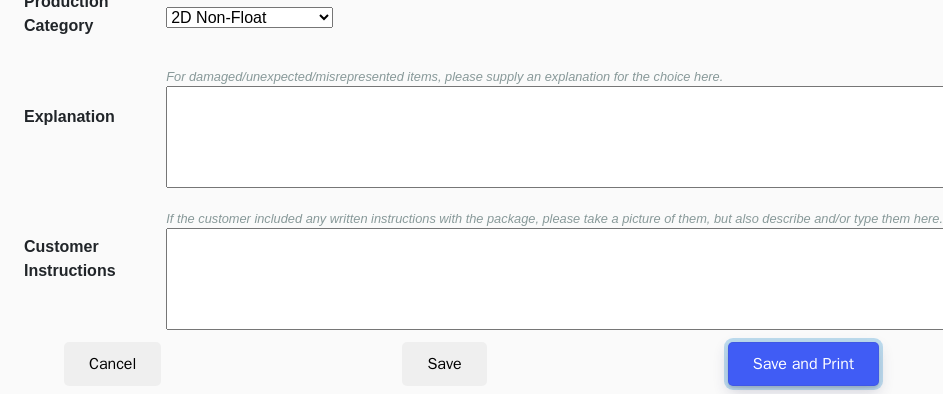 click on "Save and Print" at bounding box center [803, 364] 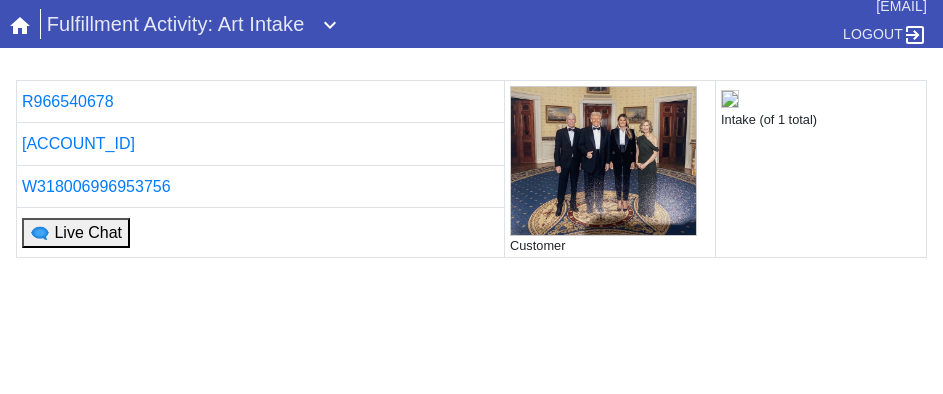 scroll, scrollTop: 0, scrollLeft: 0, axis: both 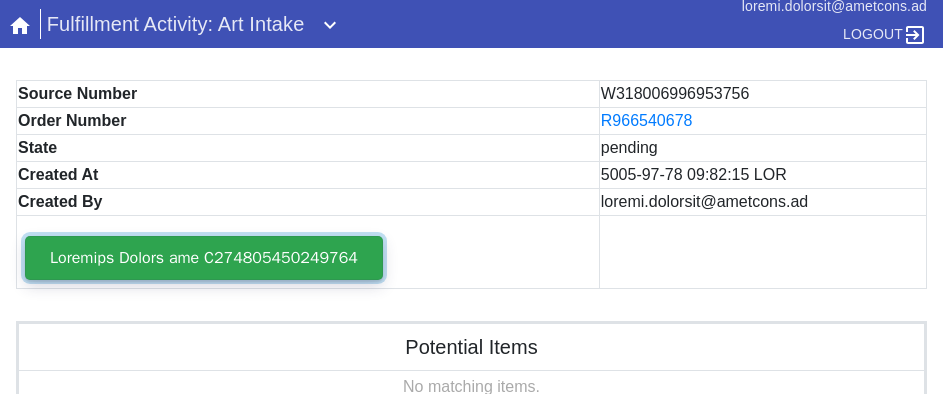 click on "Loremips Dolors ame C274805450249764" at bounding box center (204, 258) 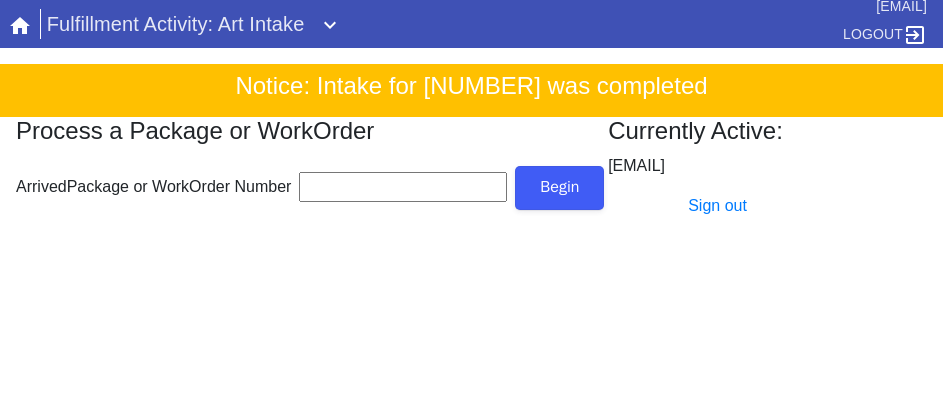 scroll, scrollTop: 0, scrollLeft: 0, axis: both 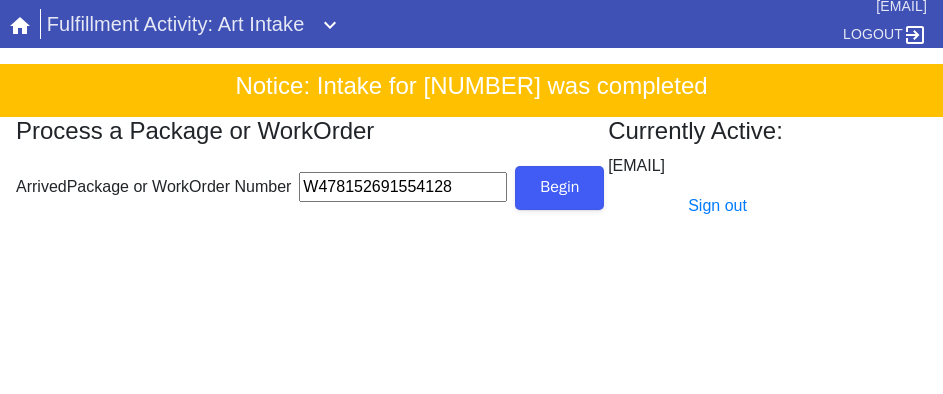 type on "W478152691554128" 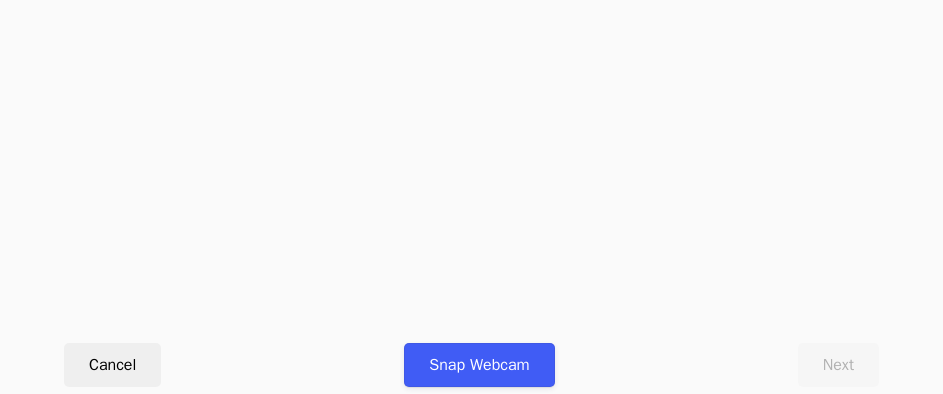 scroll, scrollTop: 912, scrollLeft: 0, axis: vertical 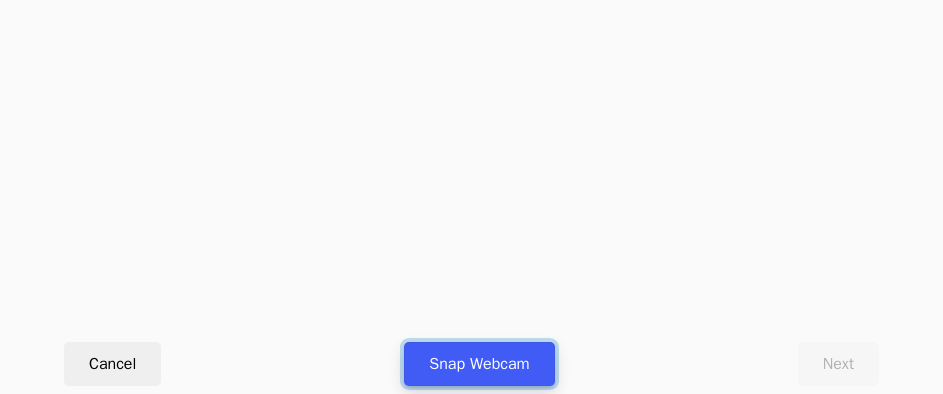 click on "Snap Webcam" at bounding box center [479, 364] 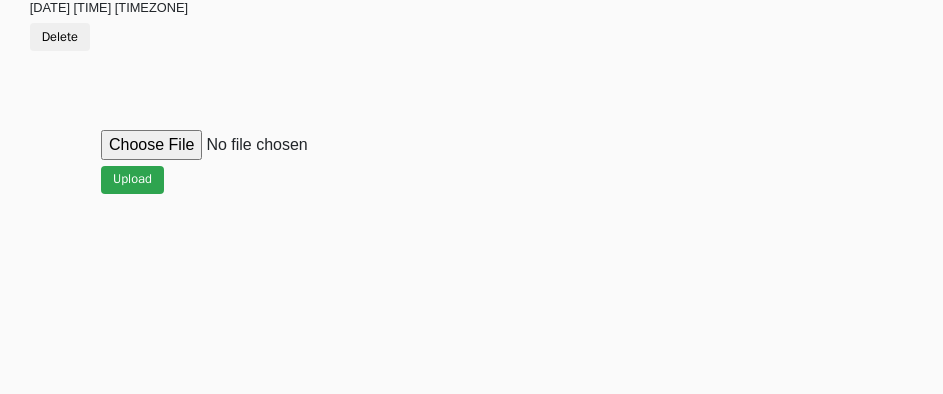 scroll, scrollTop: 912, scrollLeft: 0, axis: vertical 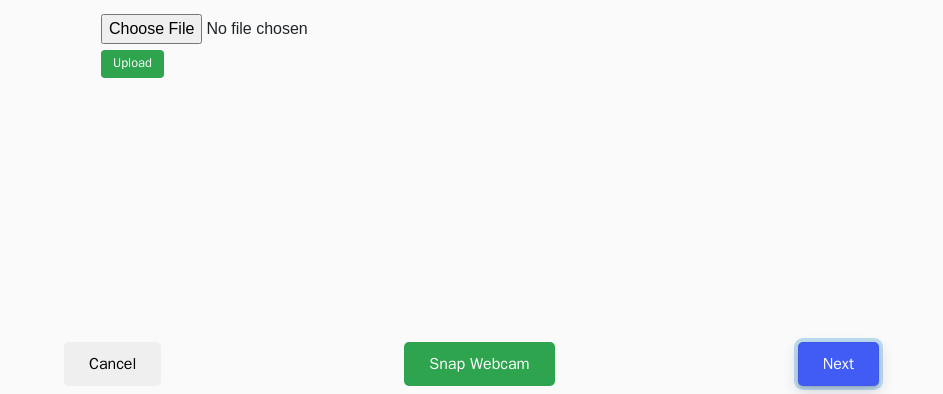 click on "Next" at bounding box center [838, 364] 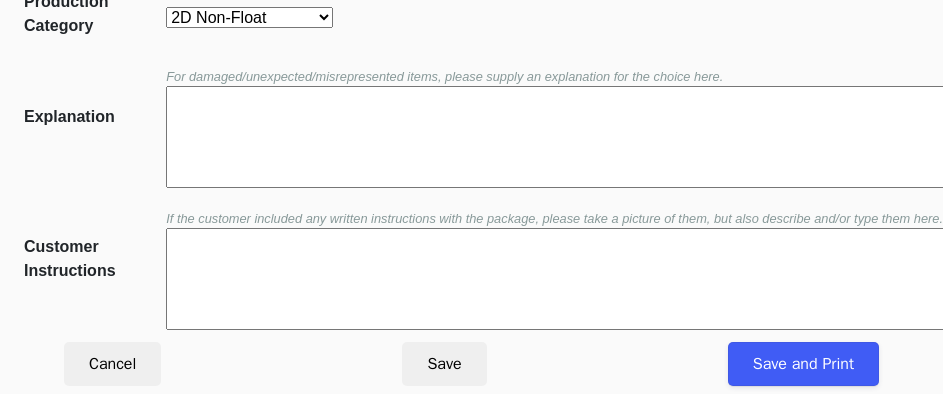 scroll, scrollTop: 452, scrollLeft: 0, axis: vertical 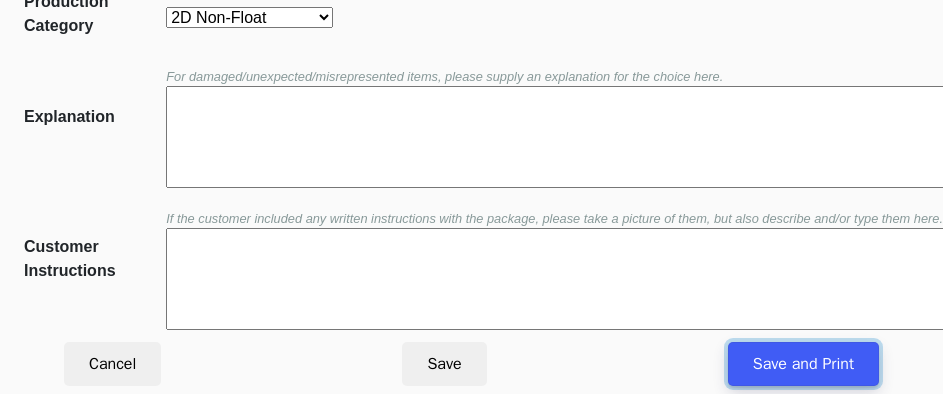 click on "Save and Print" at bounding box center (803, 364) 